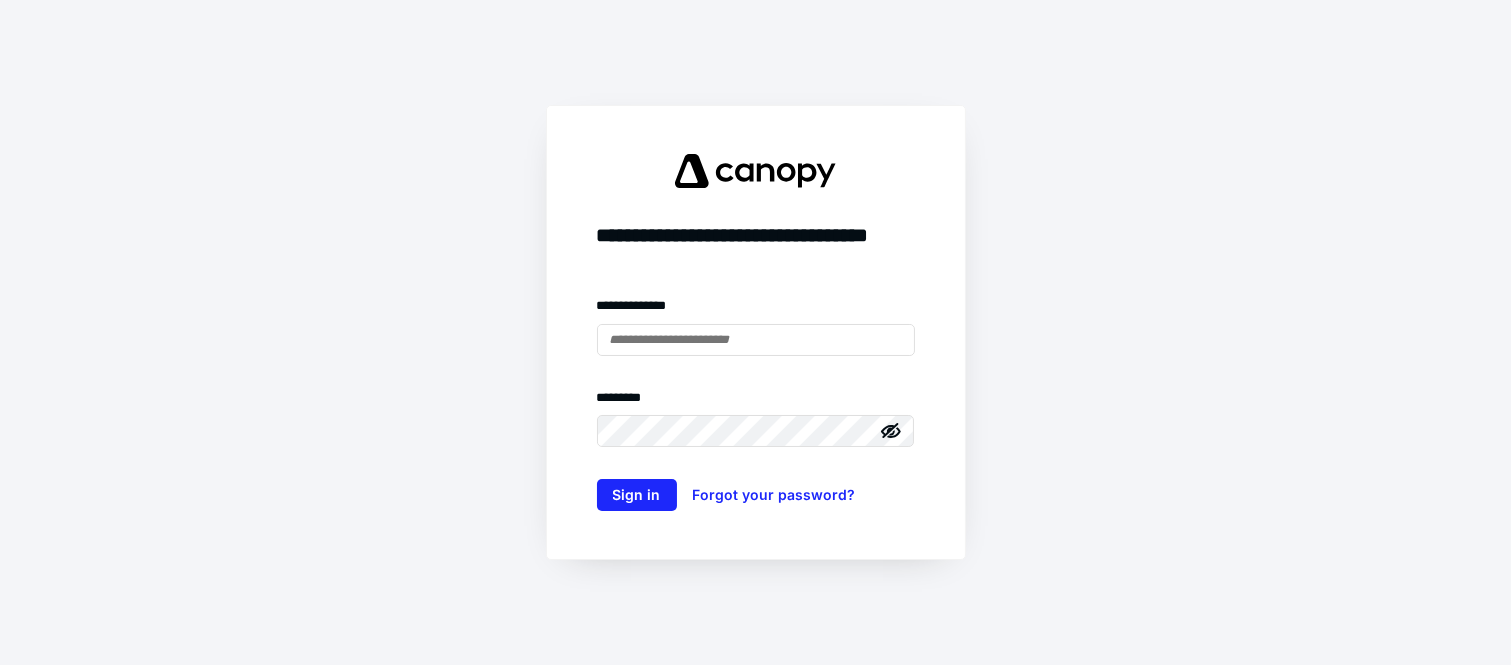 scroll, scrollTop: 0, scrollLeft: 0, axis: both 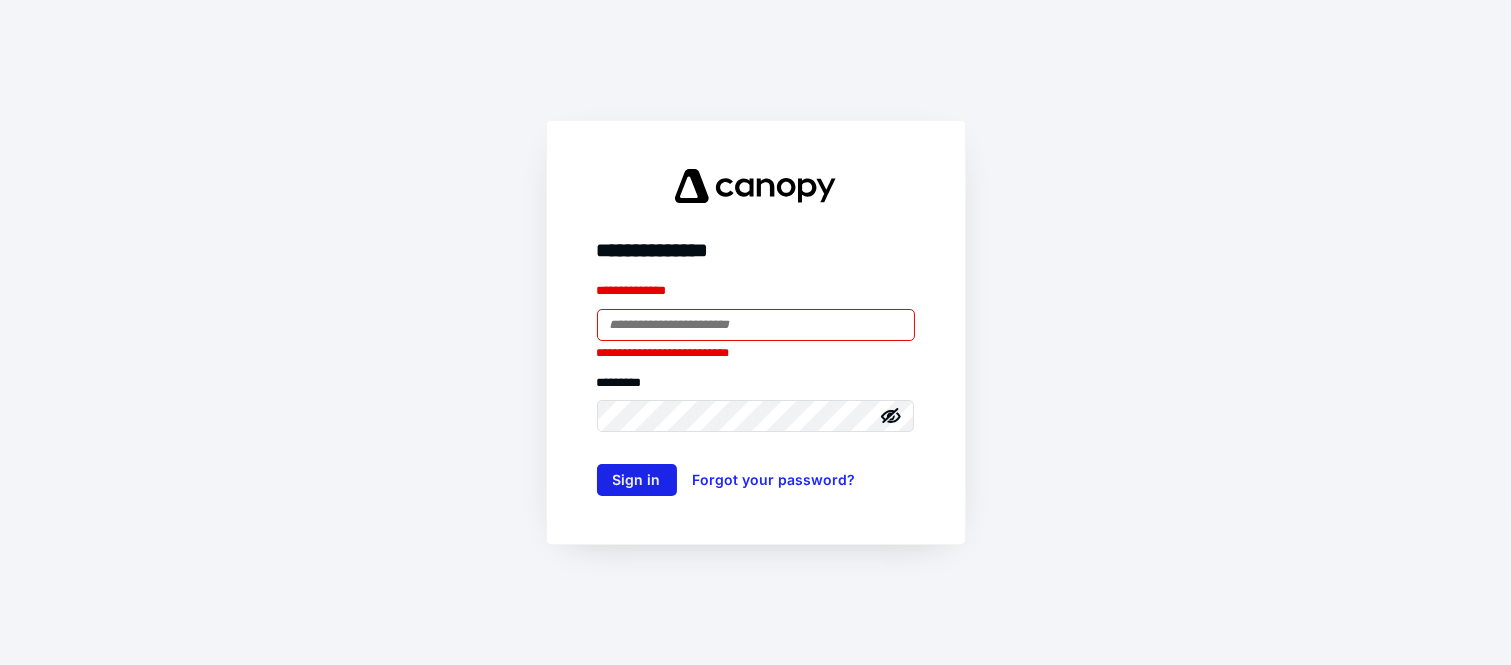 type on "**********" 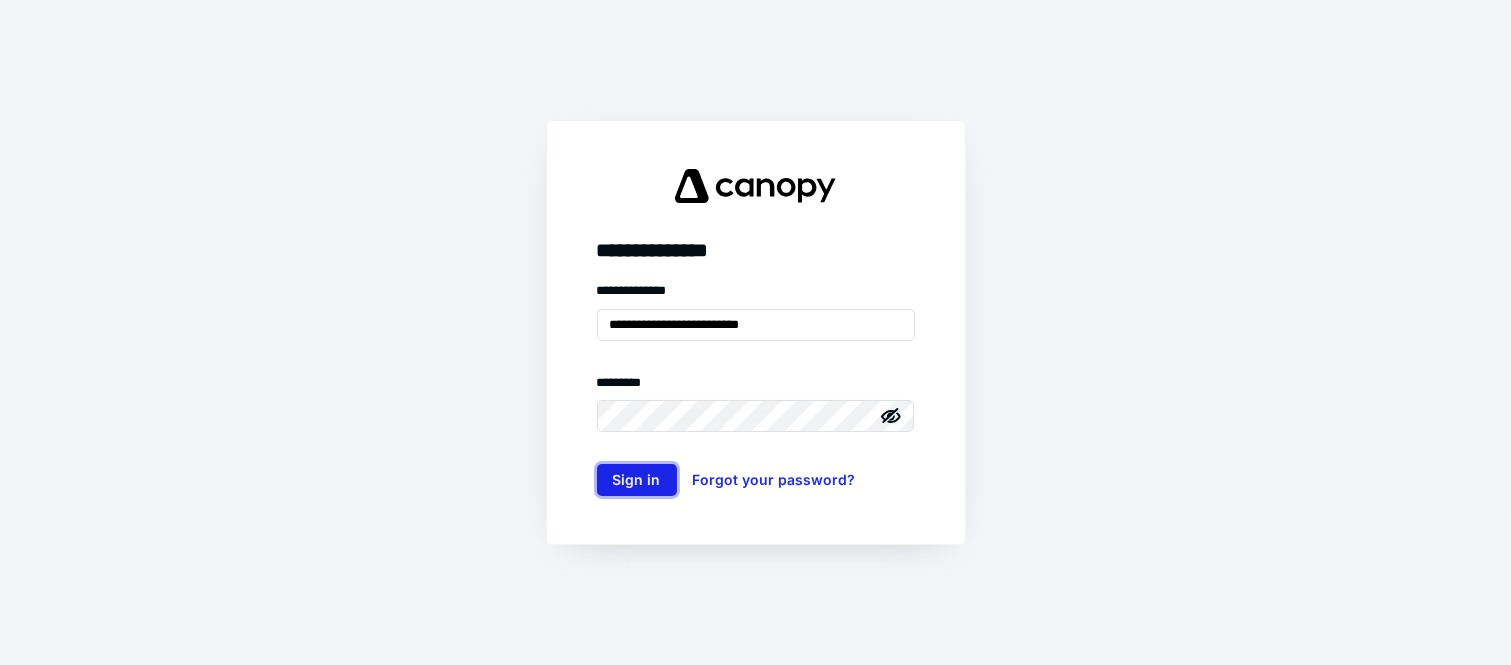 click on "Sign in" at bounding box center (637, 480) 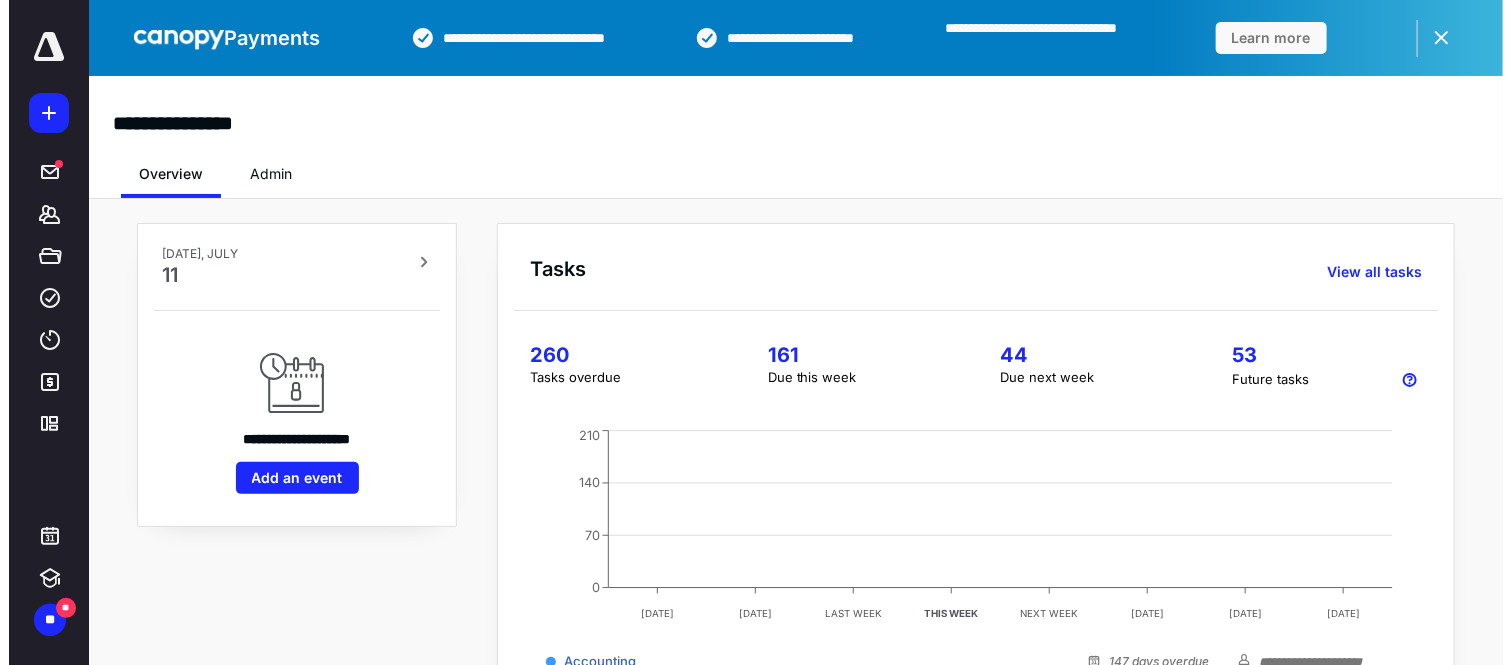 scroll, scrollTop: 0, scrollLeft: 0, axis: both 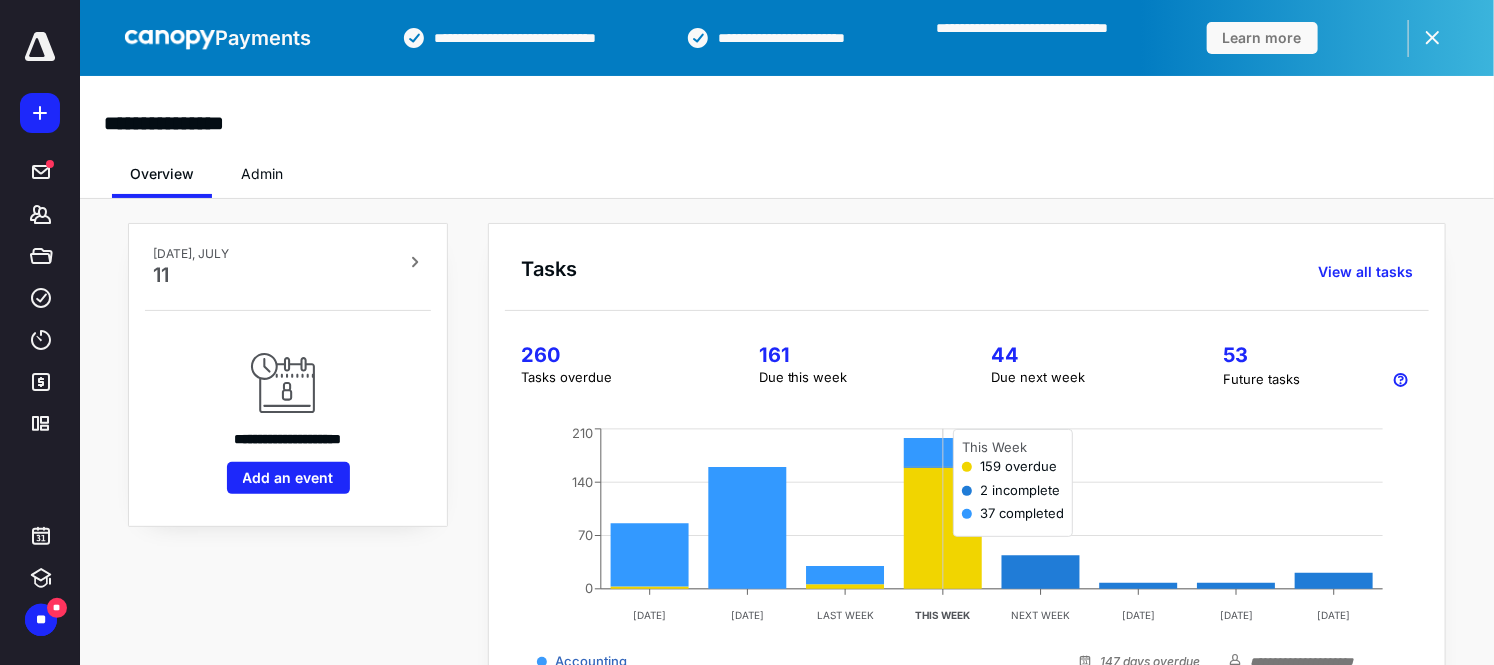 click 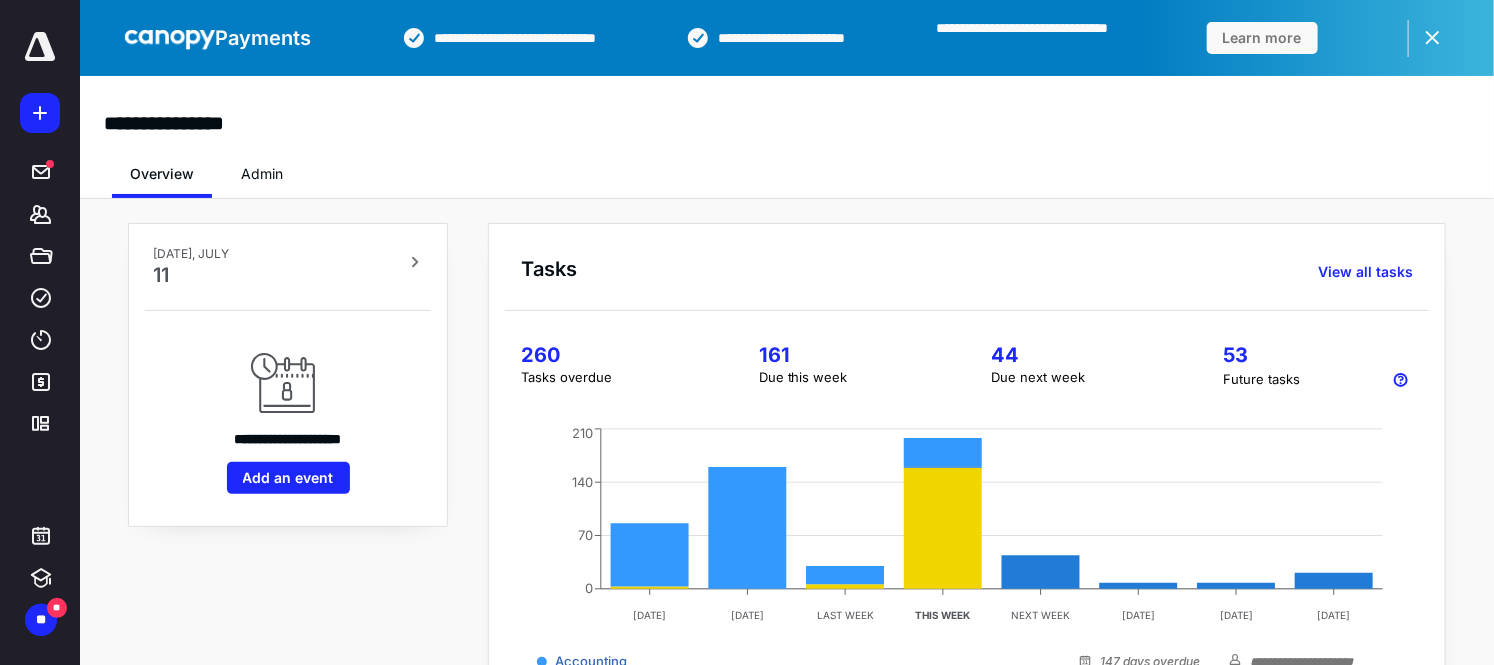click on "**********" at bounding box center (288, 669) 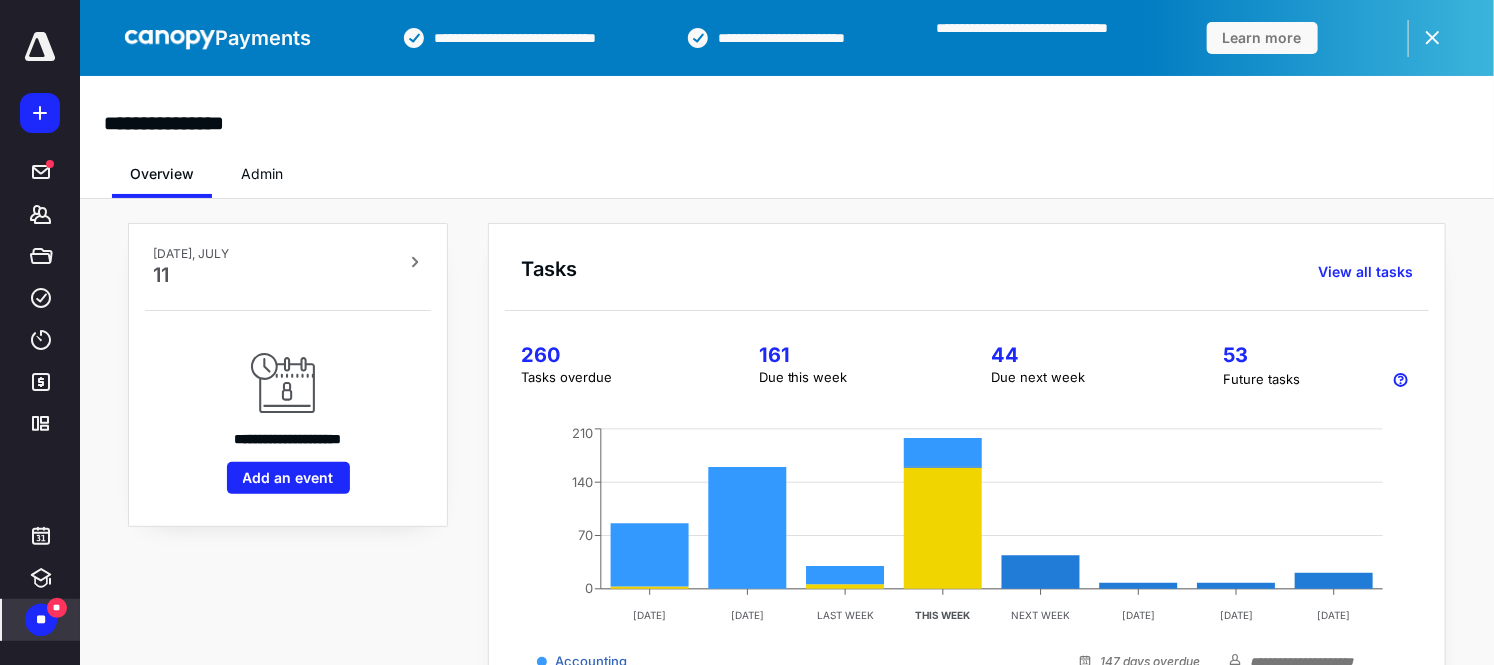 click on "**" at bounding box center (57, 608) 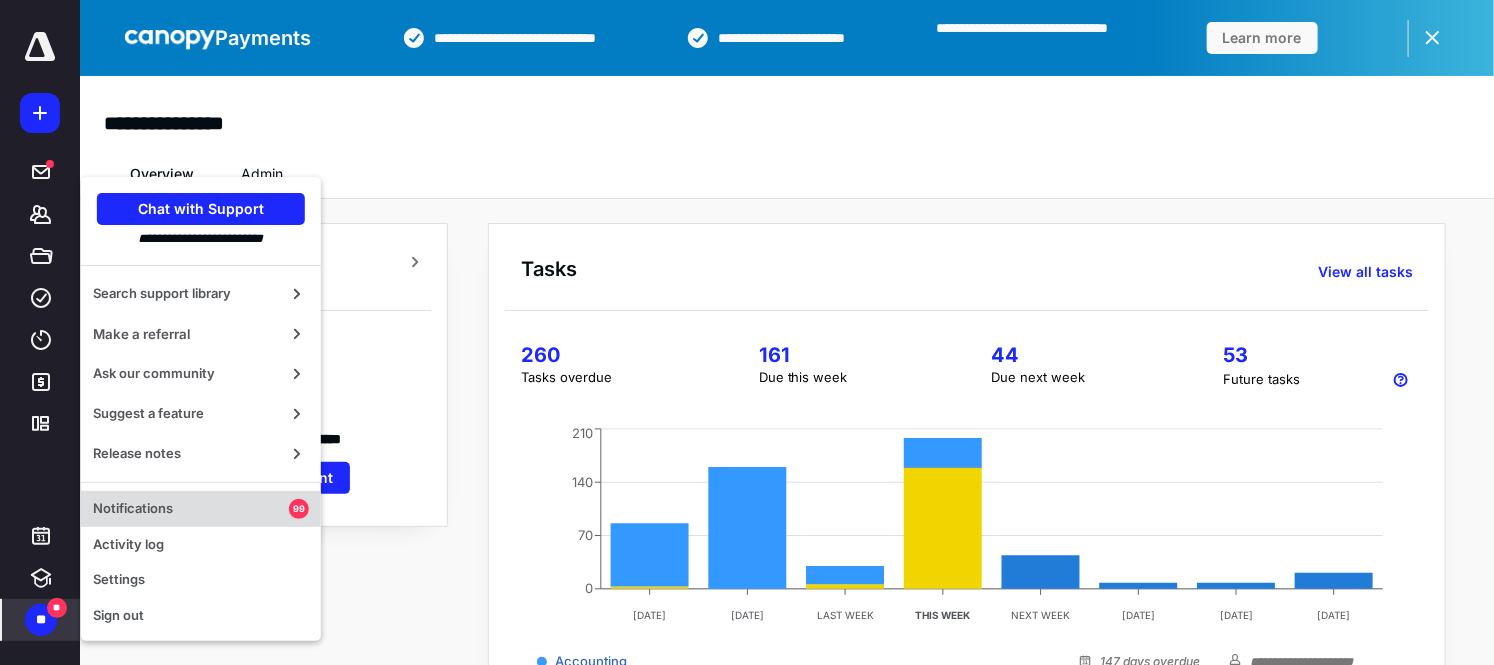 click on "Notifications" at bounding box center [191, 509] 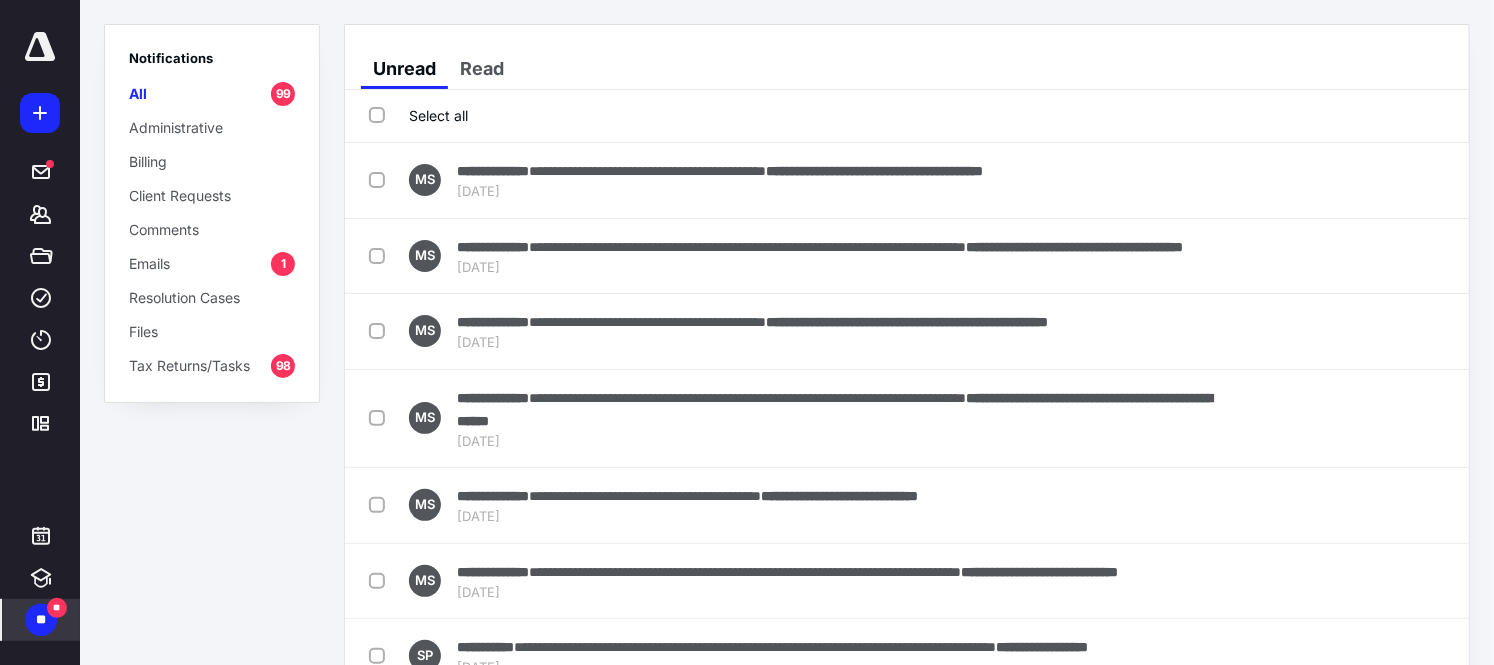 click on "All 99" at bounding box center [212, 93] 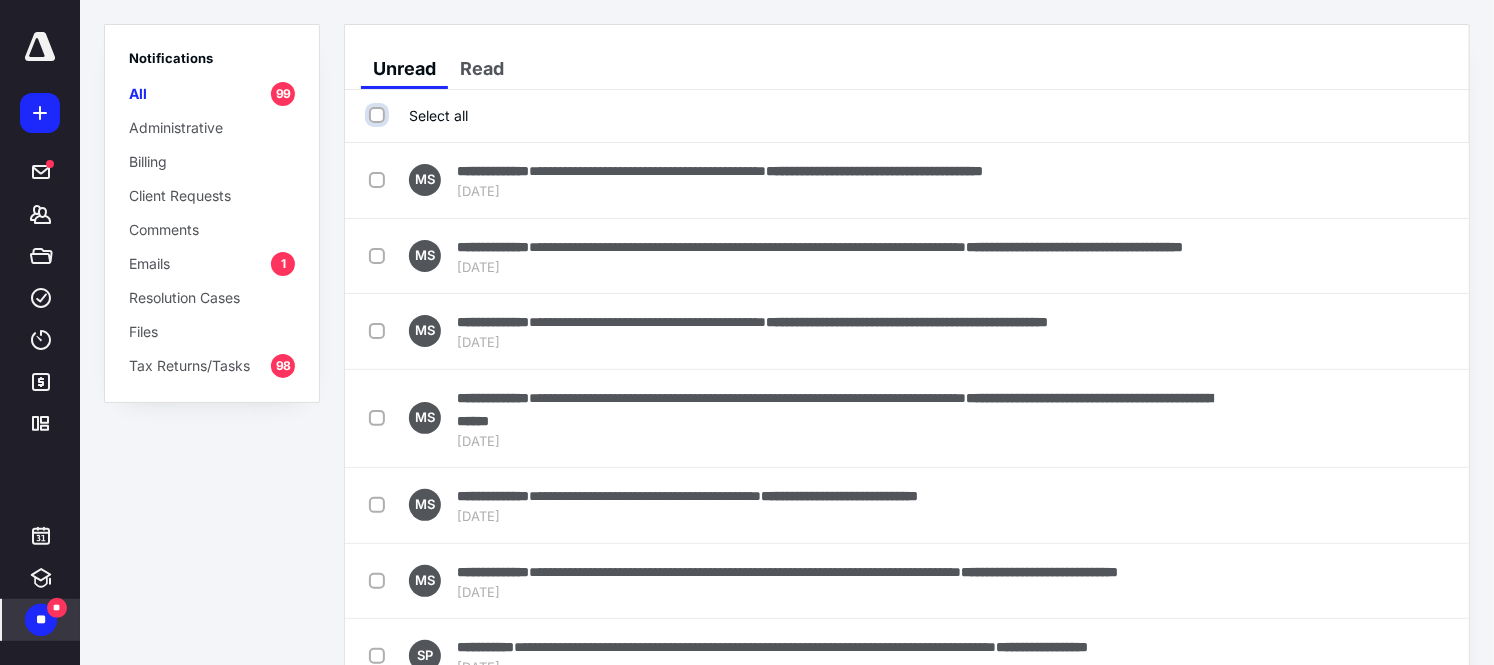 click on "Select all" at bounding box center [379, 115] 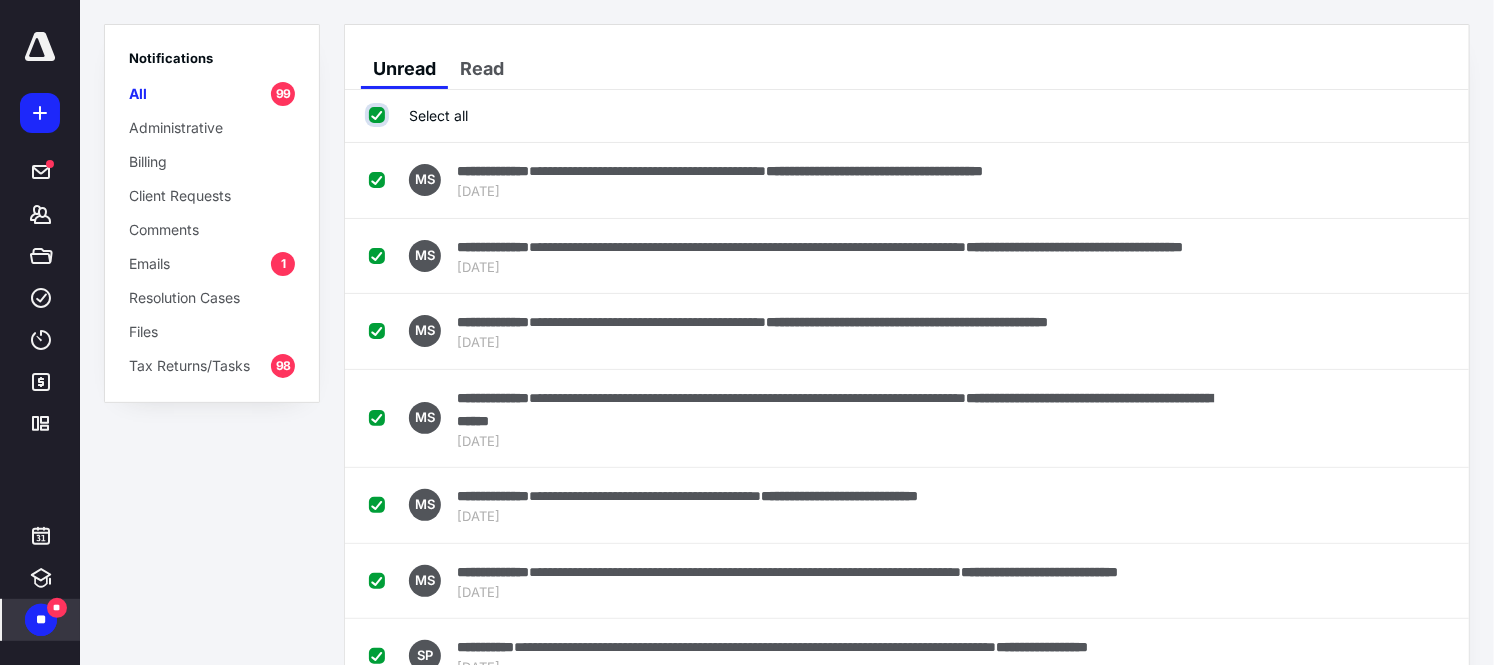 checkbox on "true" 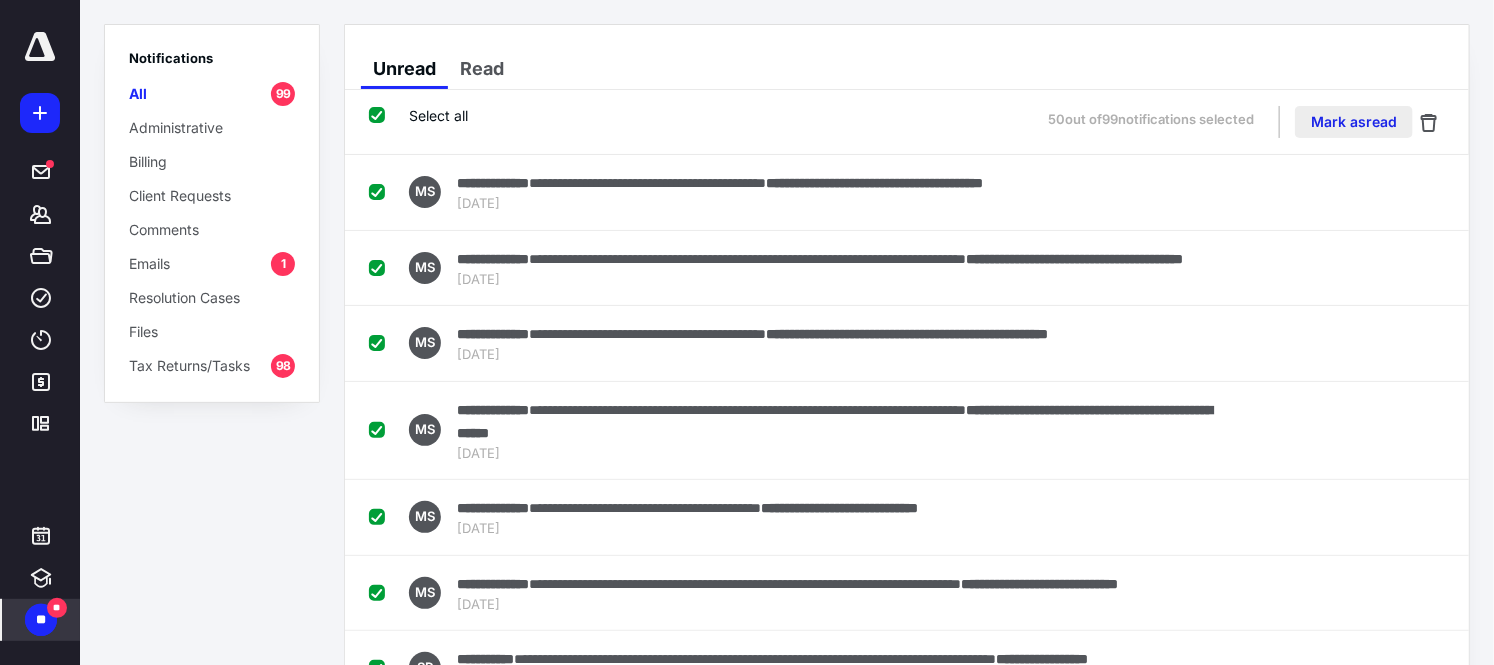 click on "Mark as  read" at bounding box center (1354, 122) 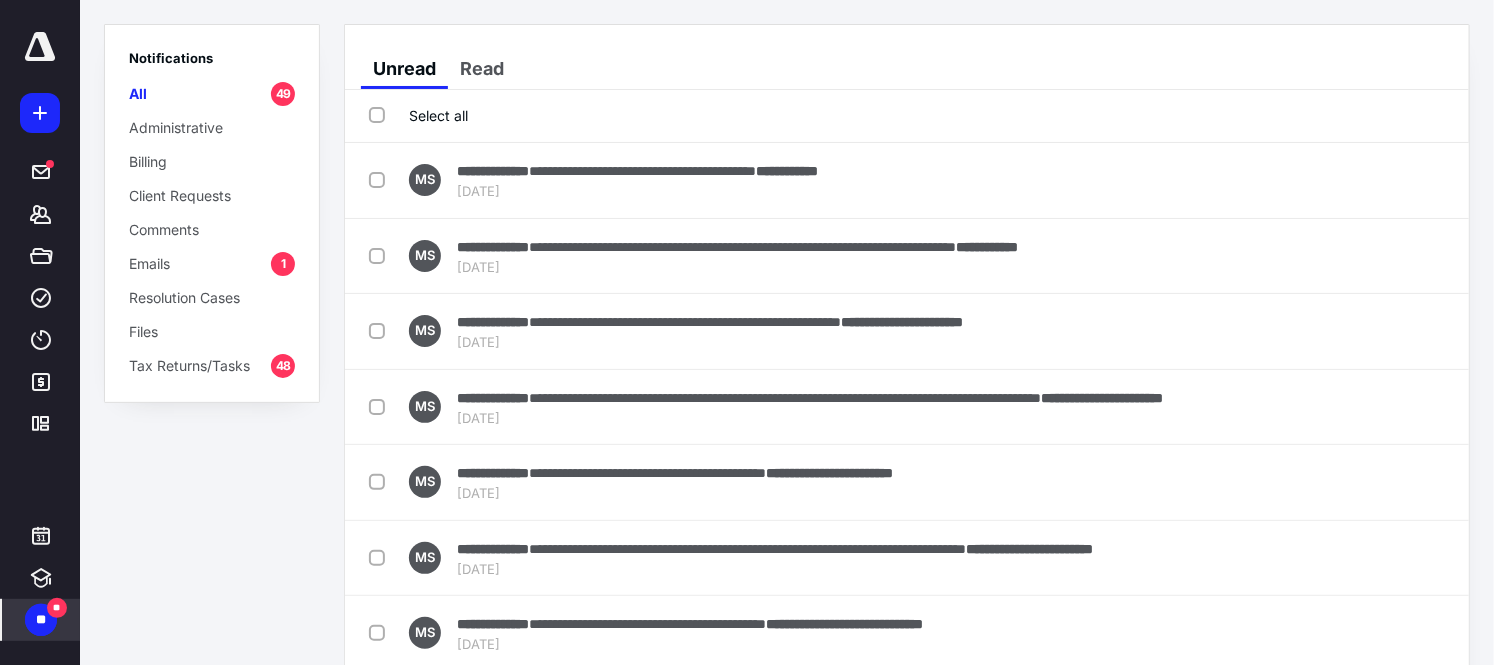 click on "Select all" at bounding box center [418, 115] 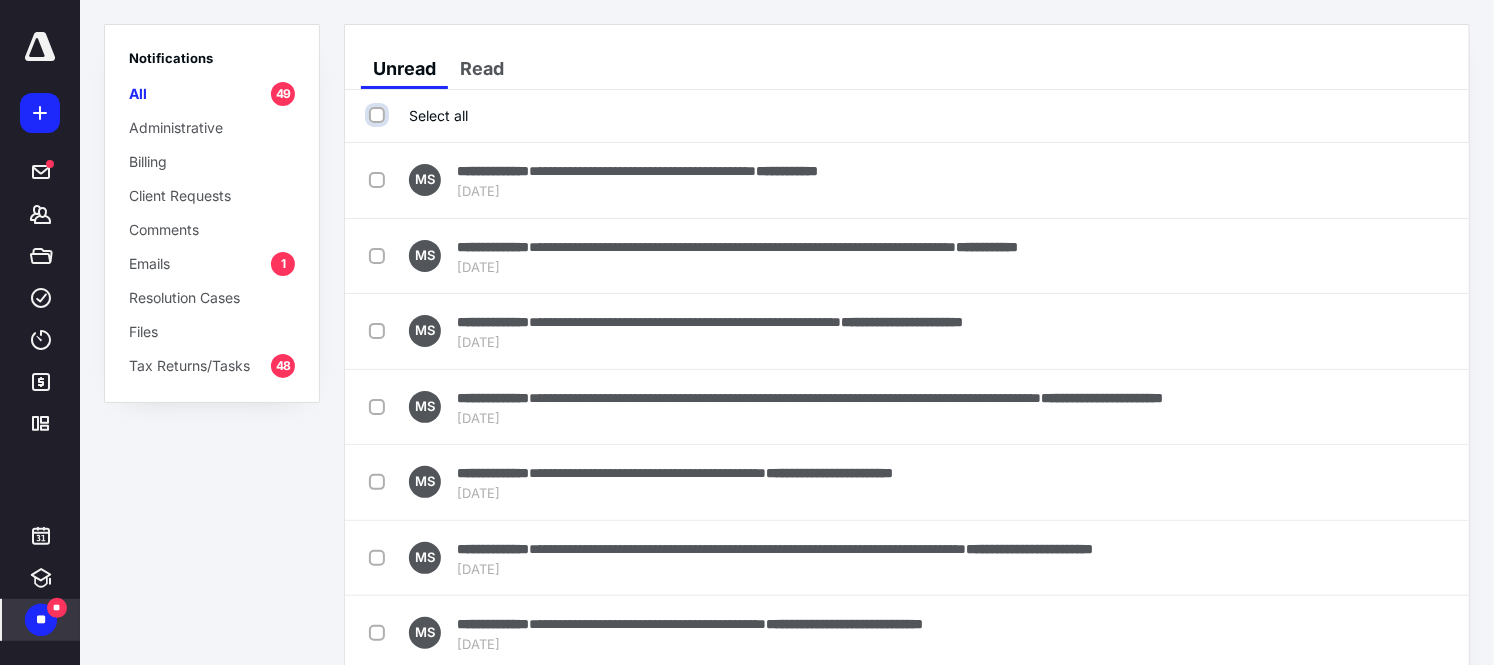 click on "Select all" at bounding box center (379, 115) 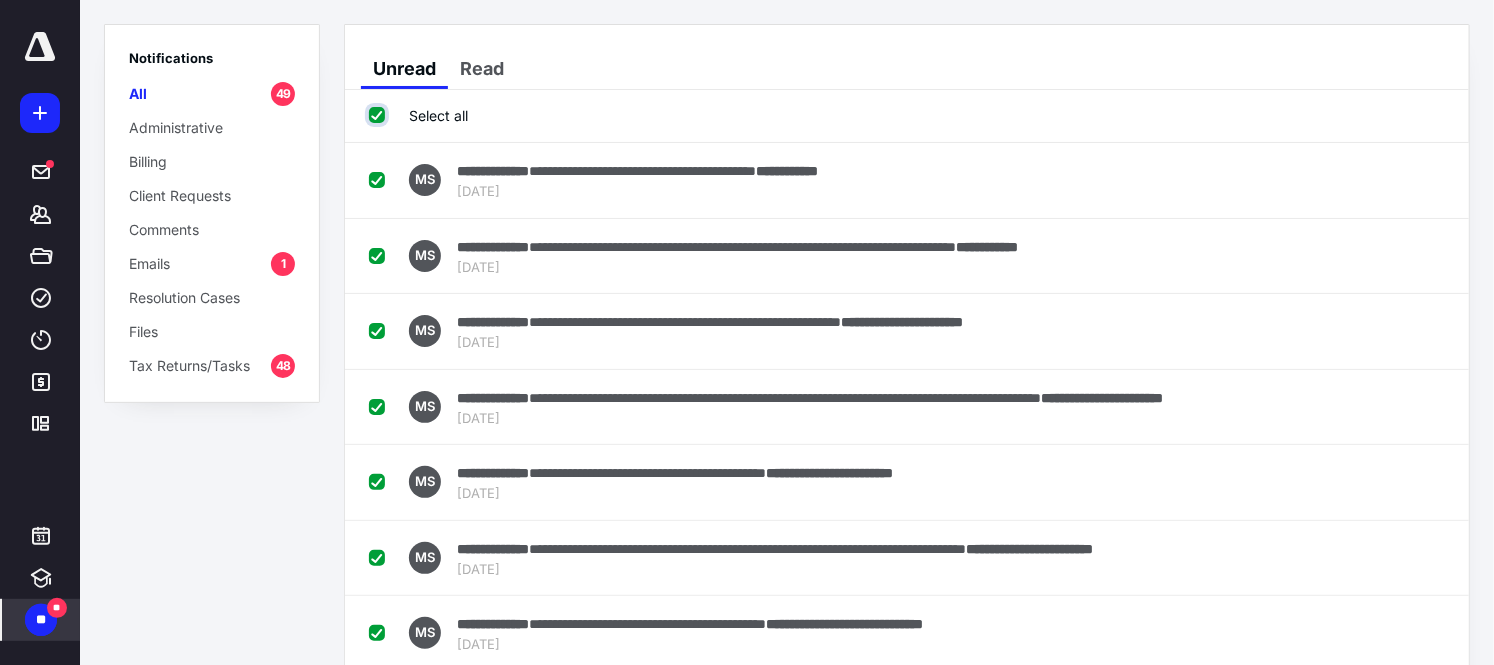 checkbox on "true" 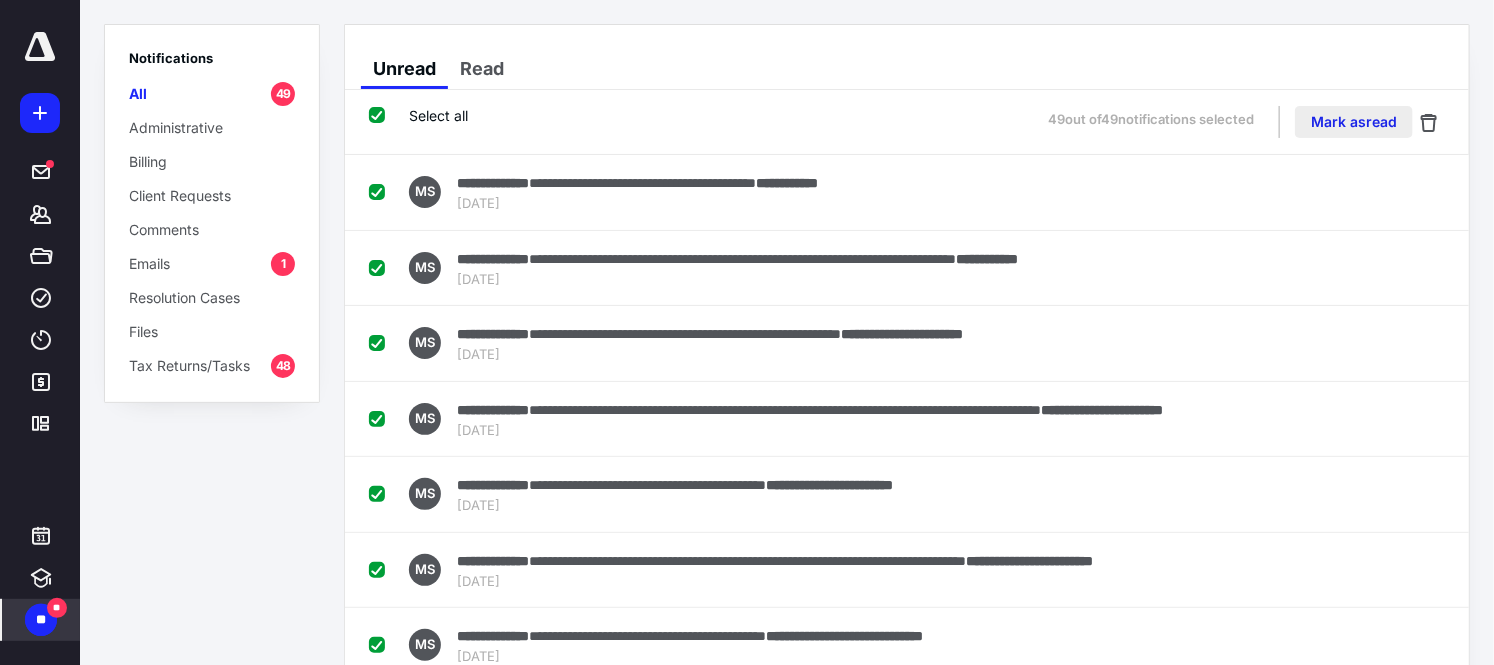 click on "Mark as  read" at bounding box center (1354, 122) 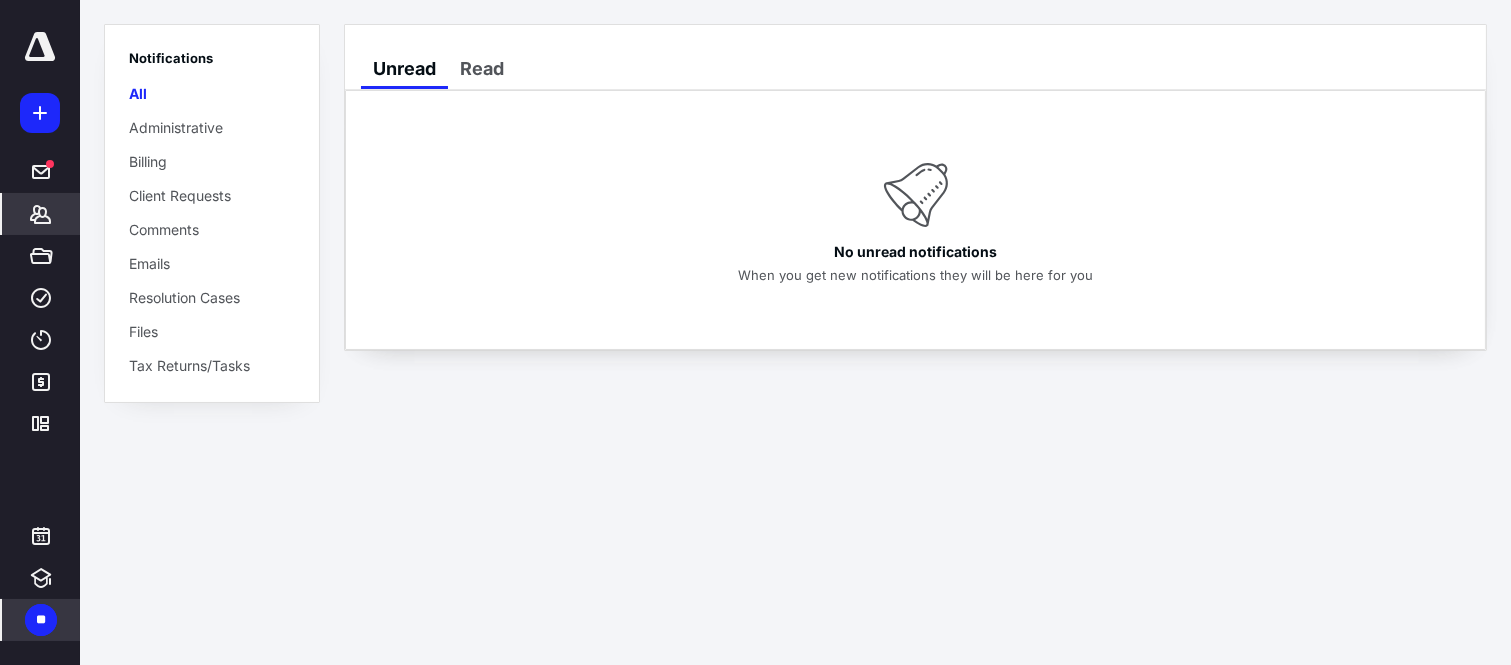 click 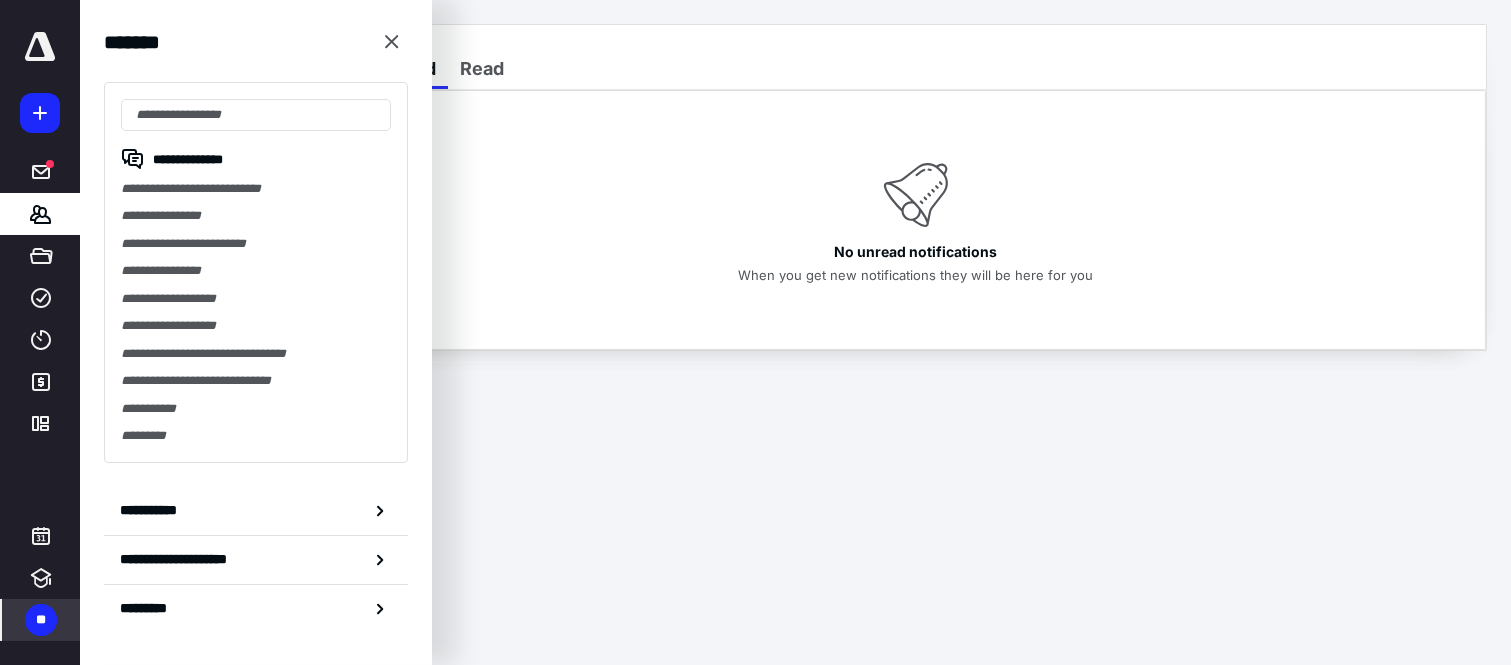 drag, startPoint x: 885, startPoint y: 557, endPoint x: 1034, endPoint y: 385, distance: 227.56317 